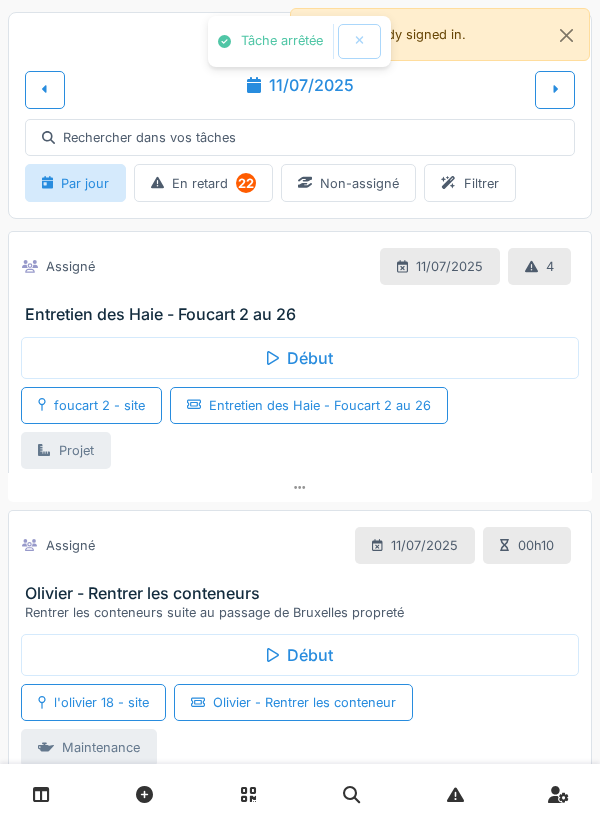 scroll, scrollTop: 0, scrollLeft: 0, axis: both 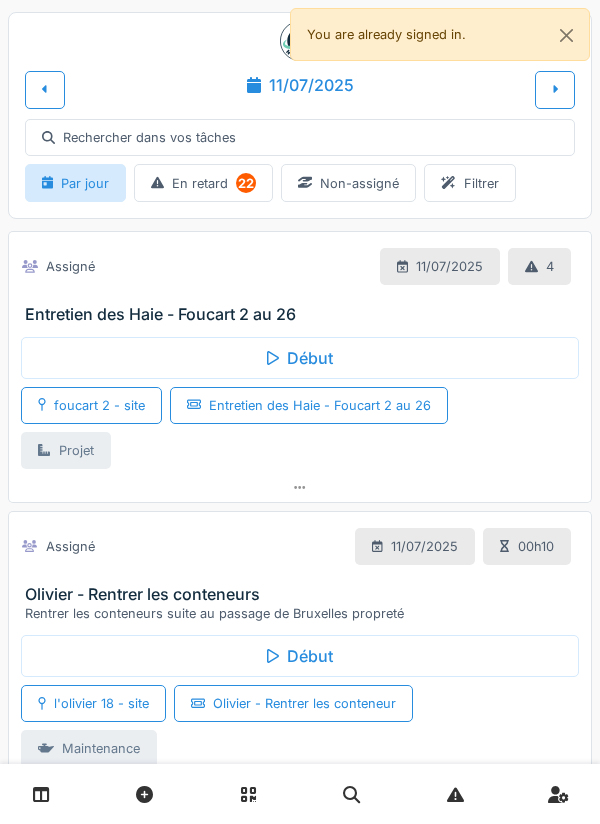 click at bounding box center (41, 794) 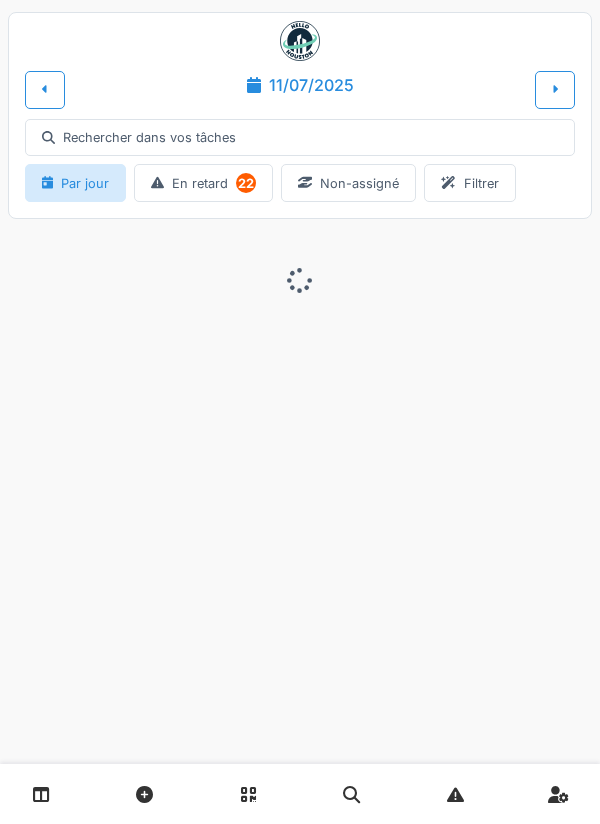 scroll, scrollTop: 0, scrollLeft: 0, axis: both 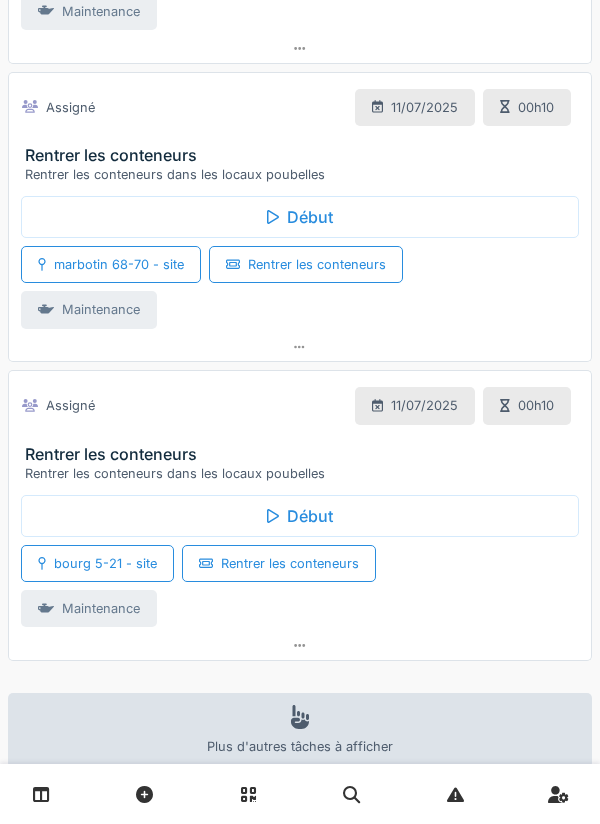 click on "Début" at bounding box center (300, 516) 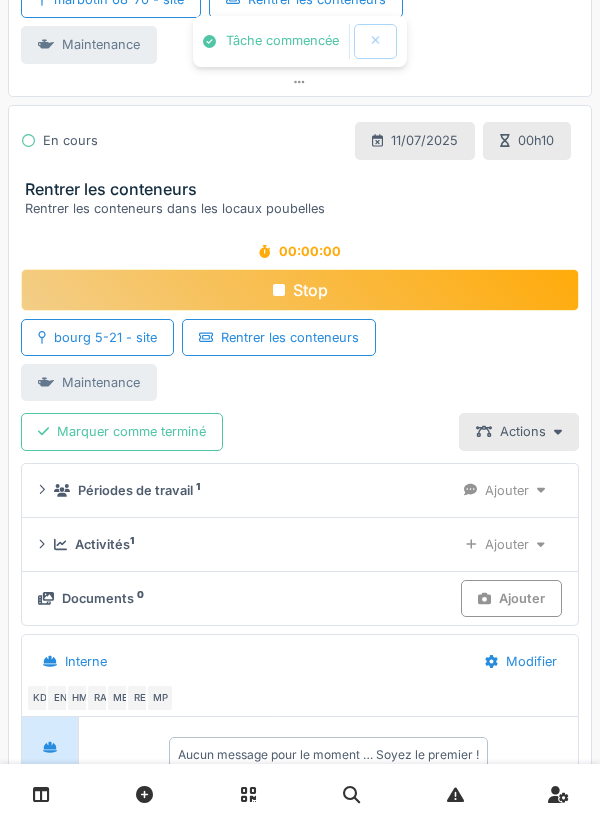 scroll, scrollTop: 3997, scrollLeft: 0, axis: vertical 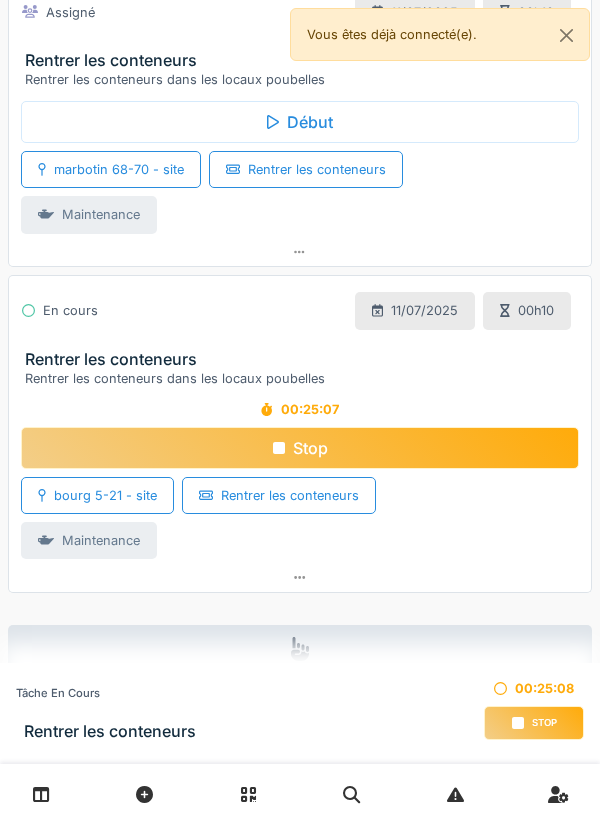 click on "Stop" at bounding box center [300, 448] 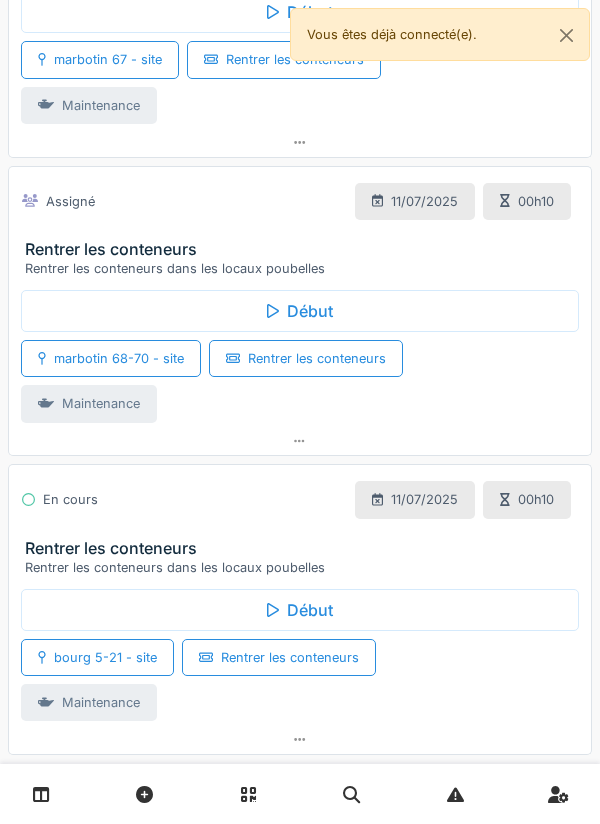 scroll, scrollTop: 3597, scrollLeft: 0, axis: vertical 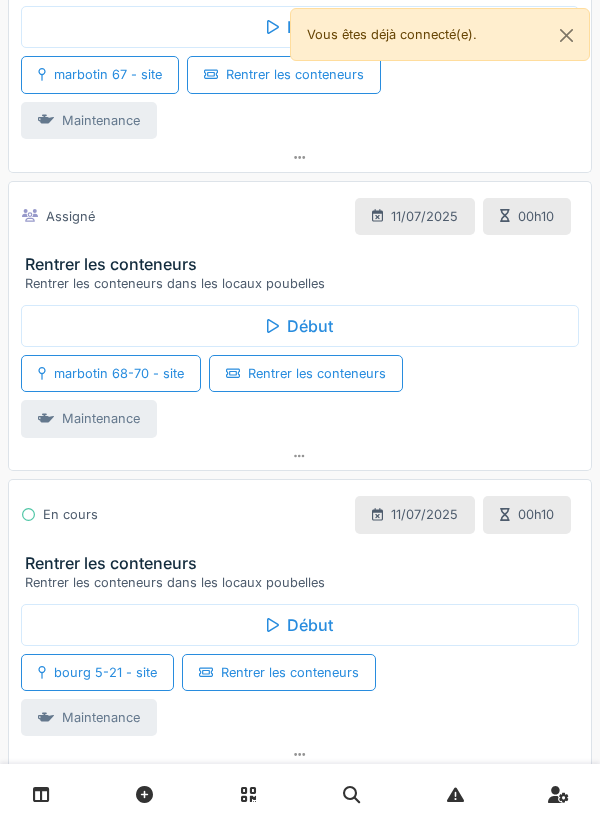 click 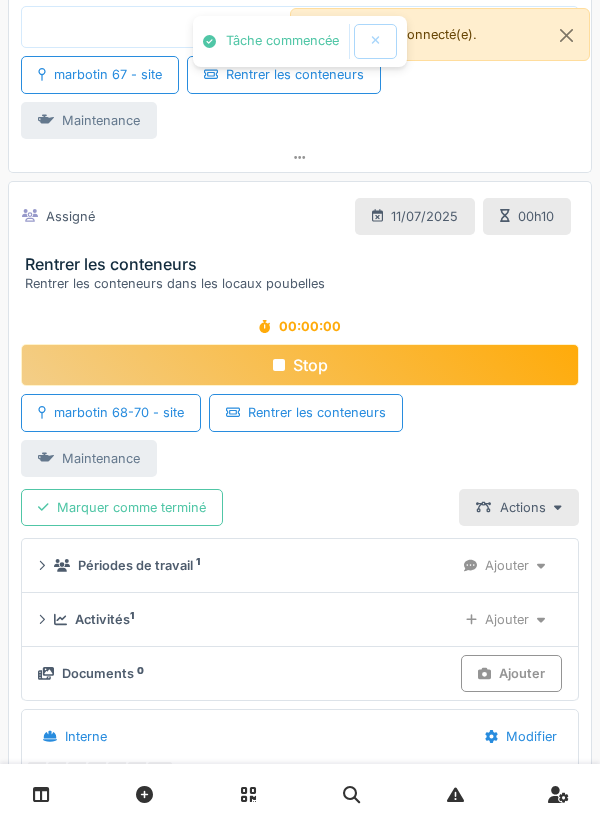 scroll, scrollTop: 3698, scrollLeft: 0, axis: vertical 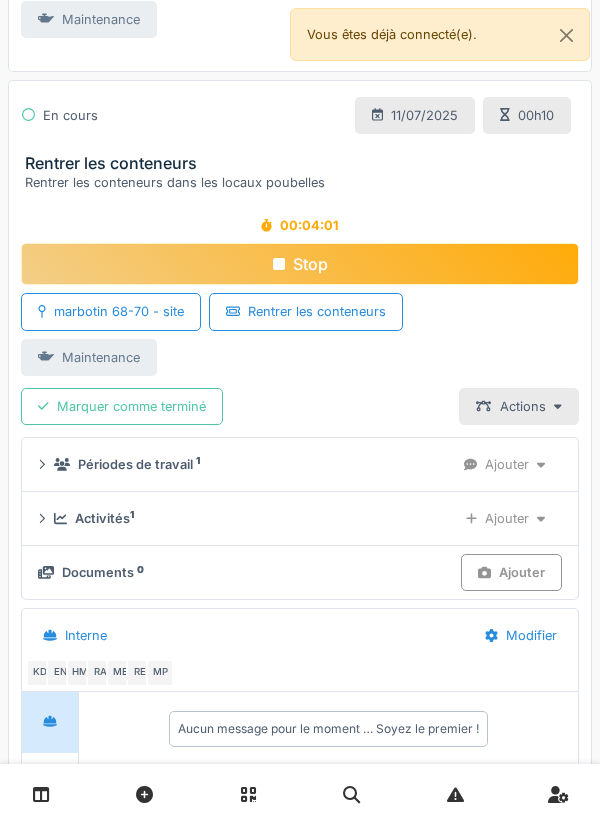 click on "Stop" at bounding box center [300, 264] 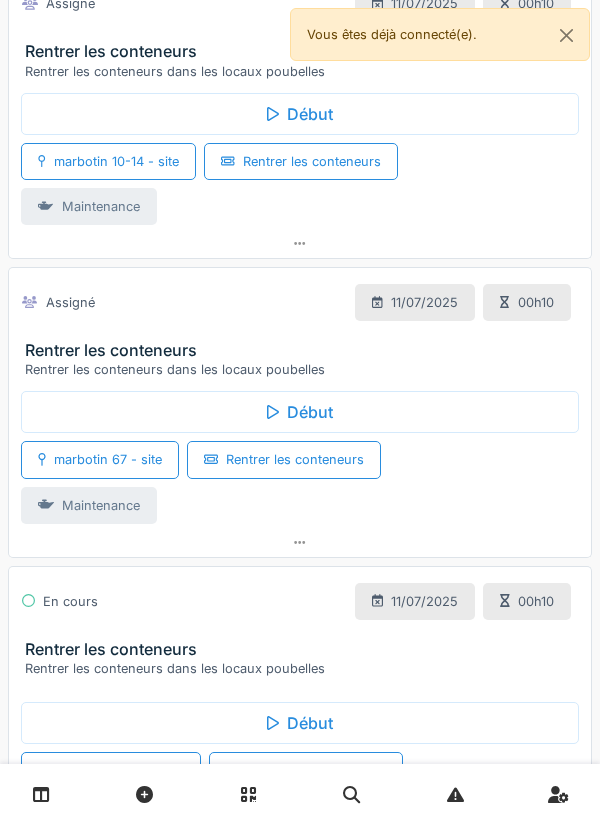 scroll, scrollTop: 3211, scrollLeft: 0, axis: vertical 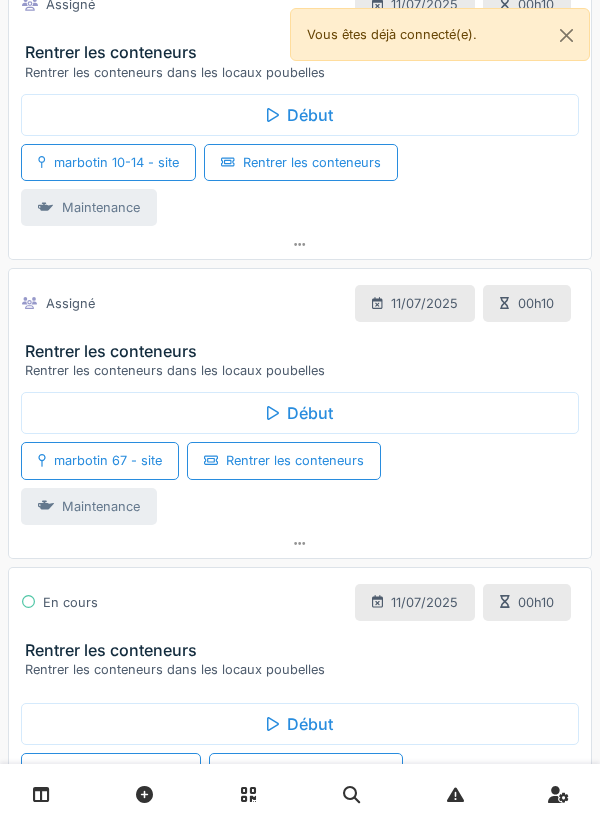 click 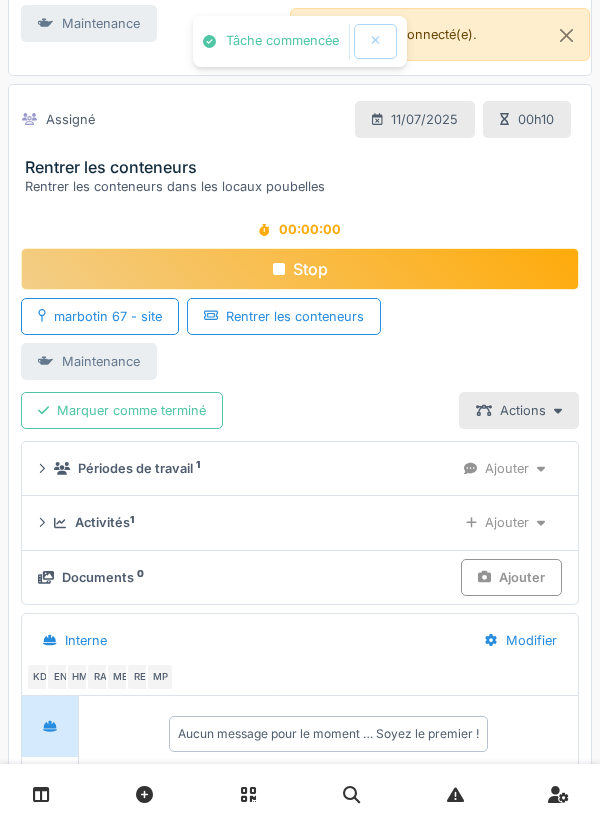 scroll, scrollTop: 3400, scrollLeft: 0, axis: vertical 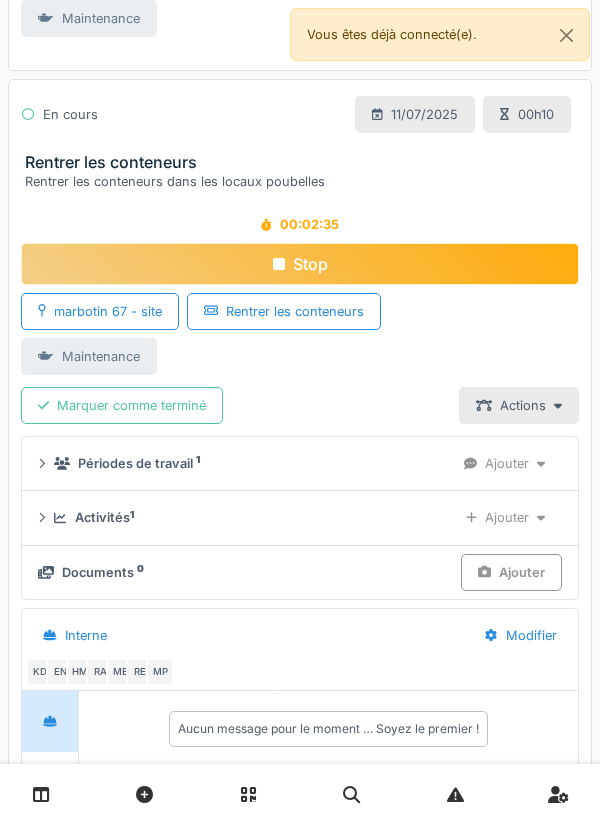 click on "00:02:35 Stop marbotin 67 - site Rentrer les conteneurs Maintenance Marquer comme terminé Actions Périodes de travail 1 Ajouter Activités 1 Ajouter Documents 0 Ajouter Interne Modifier KD EN HM RA ME RE MP Aucun message pour le moment … Soyez le premier !" at bounding box center (300, 520) 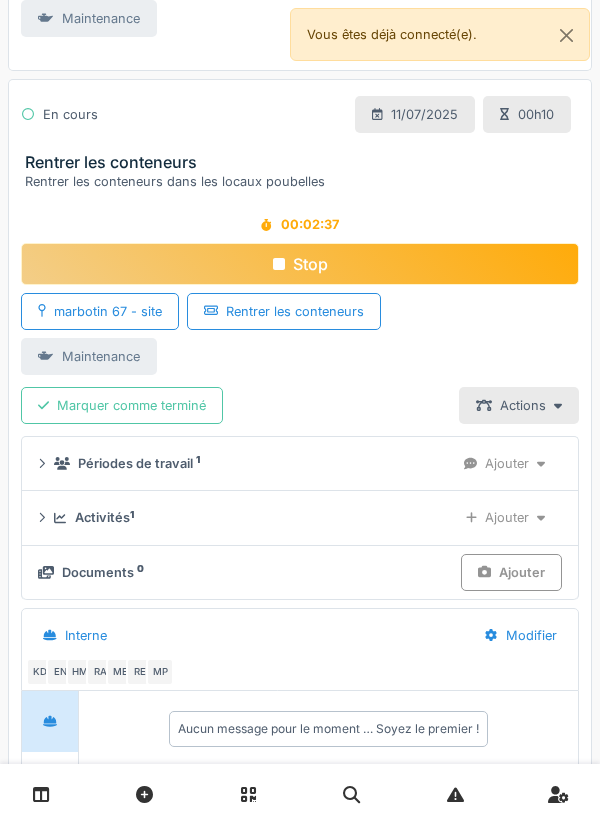 click on "Stop" at bounding box center (300, 264) 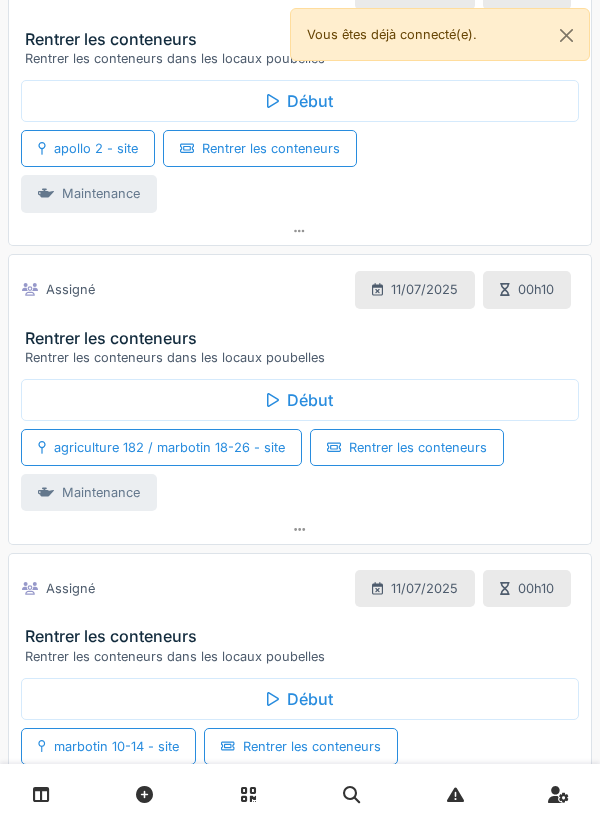 scroll, scrollTop: 2620, scrollLeft: 0, axis: vertical 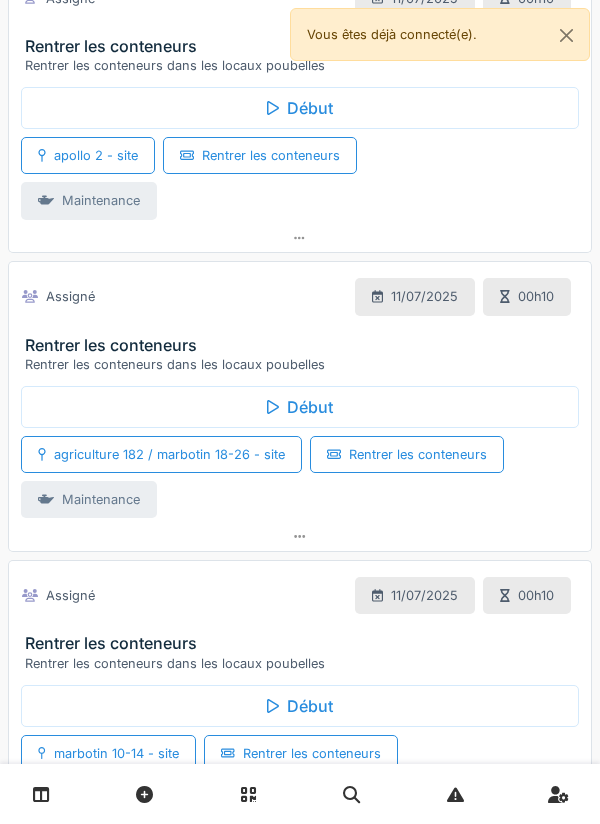 click 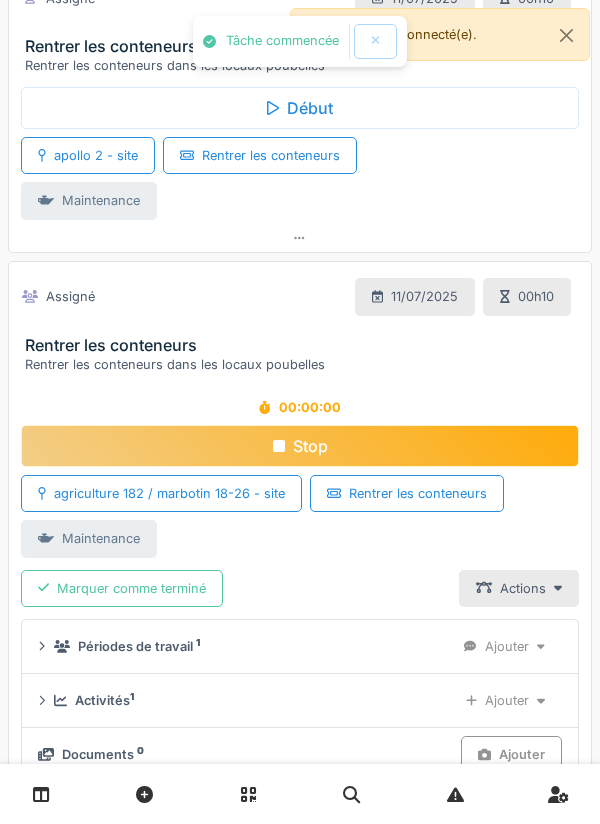 scroll, scrollTop: 2802, scrollLeft: 0, axis: vertical 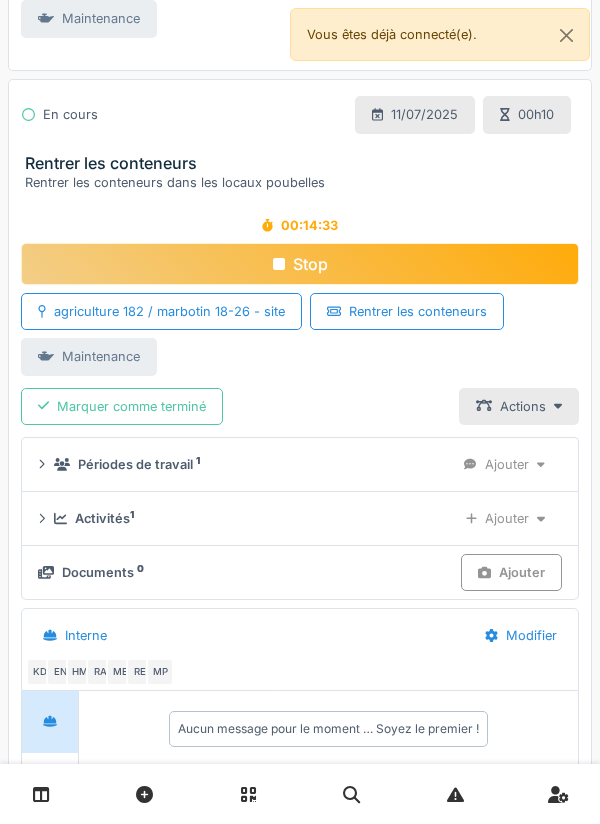 click on "Stop" at bounding box center [300, 264] 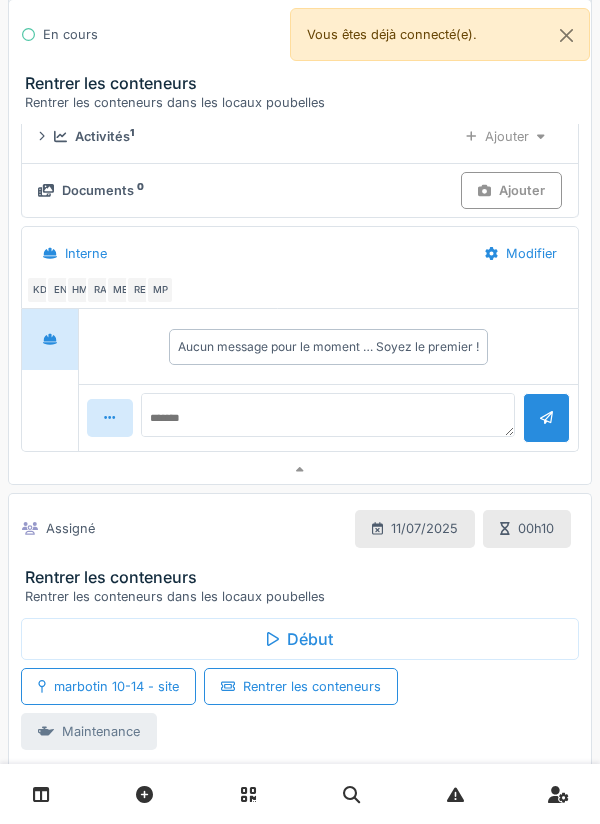scroll, scrollTop: 3163, scrollLeft: 0, axis: vertical 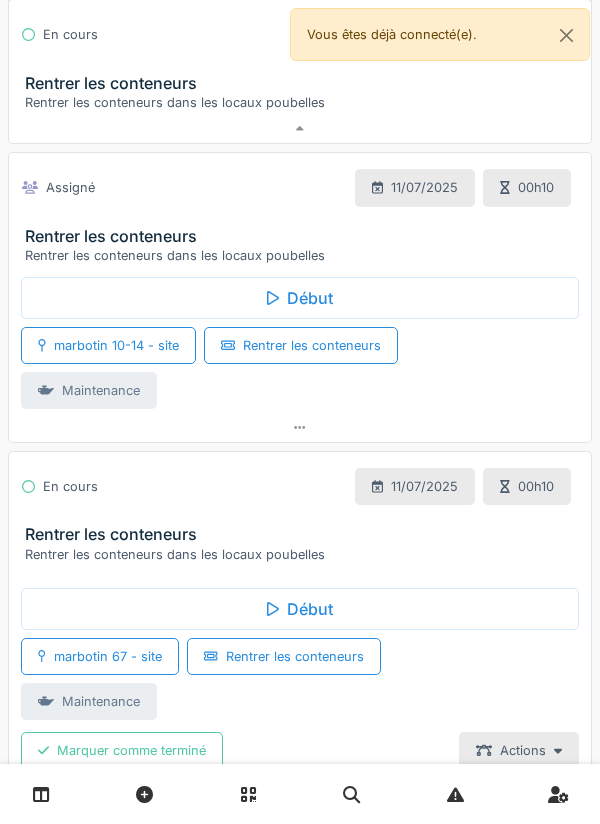 click 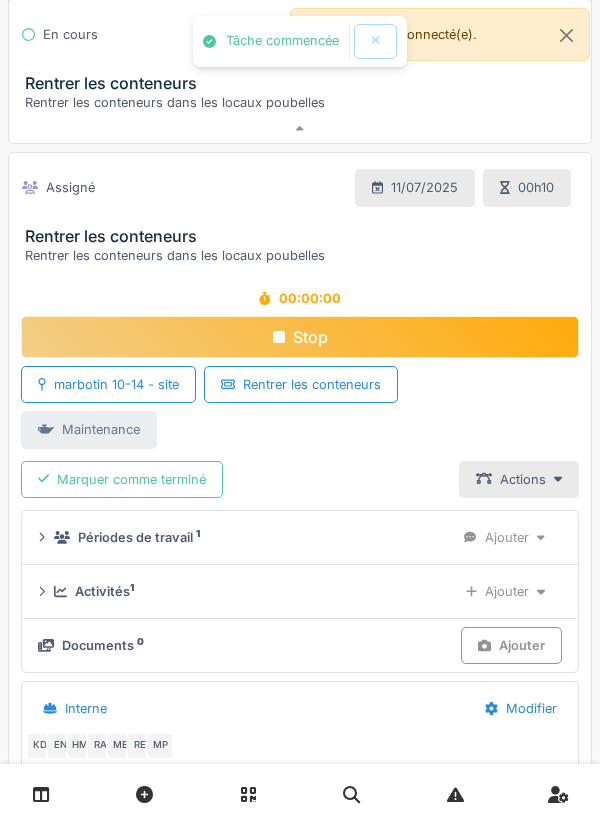 scroll, scrollTop: 3572, scrollLeft: 0, axis: vertical 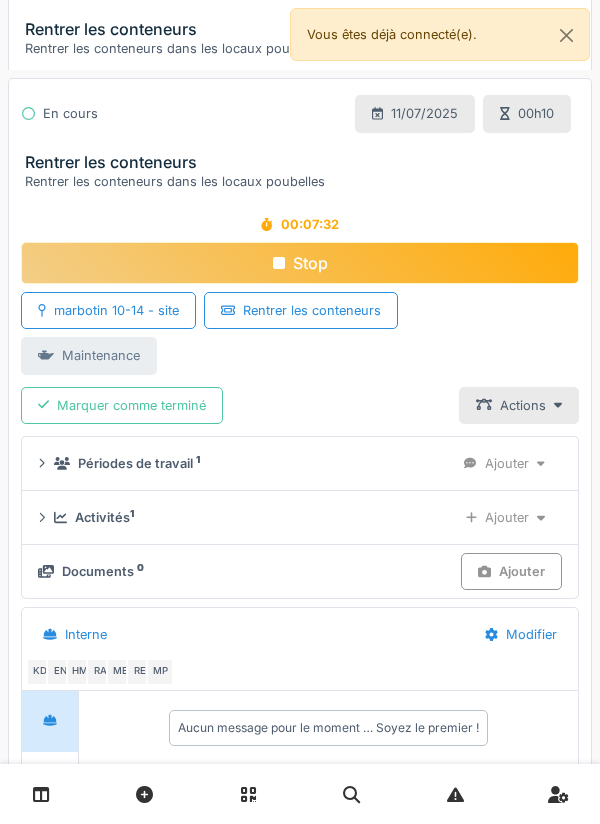 click on "Stop" at bounding box center [300, 263] 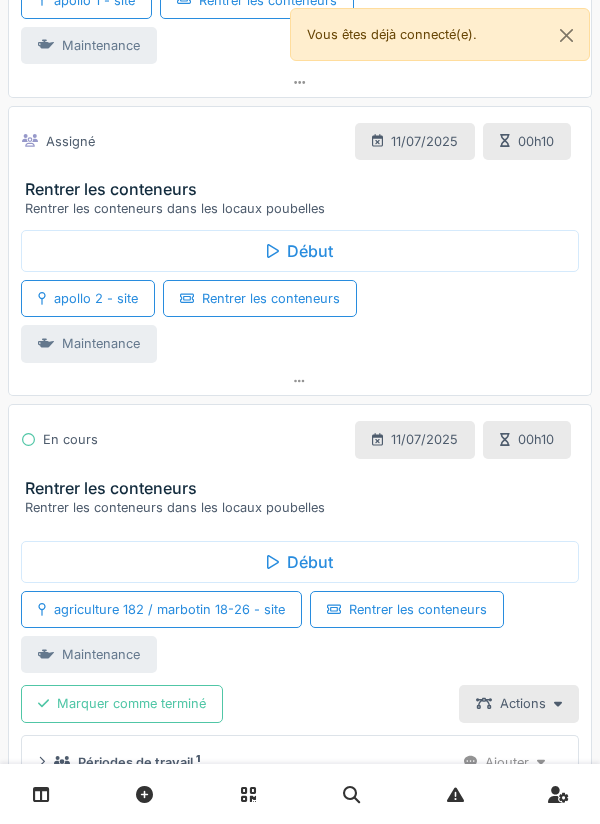scroll, scrollTop: 2475, scrollLeft: 0, axis: vertical 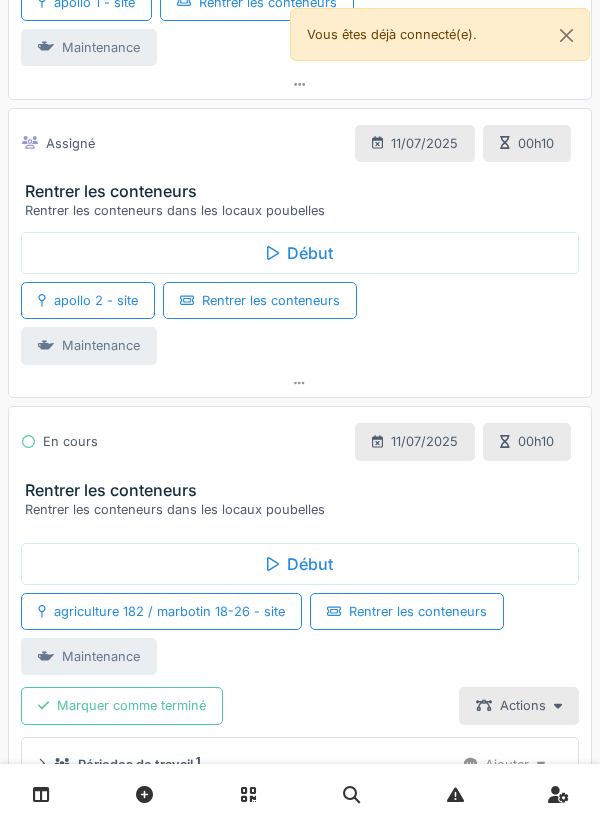 click on "Début" at bounding box center [300, 253] 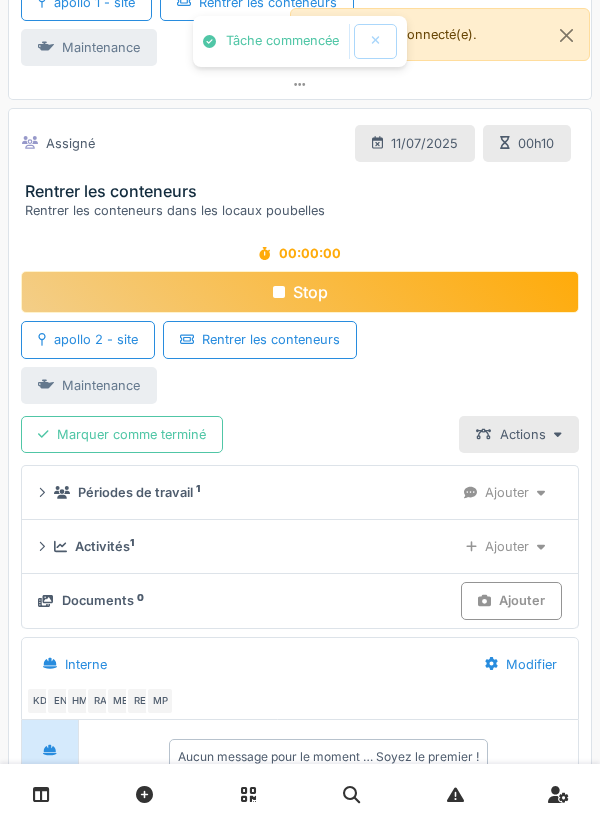 scroll, scrollTop: 2503, scrollLeft: 0, axis: vertical 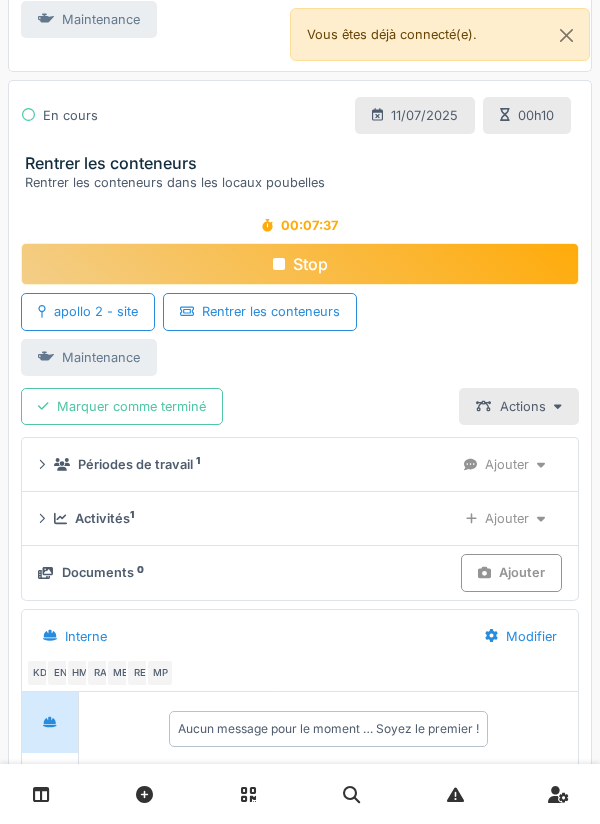 click on "Ajouter" at bounding box center (511, 572) 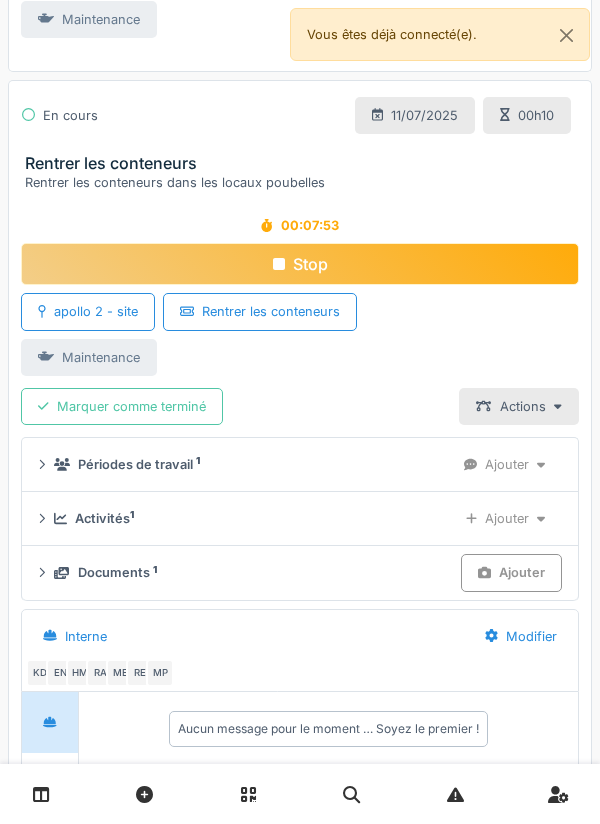 click on "Stop" at bounding box center (300, 264) 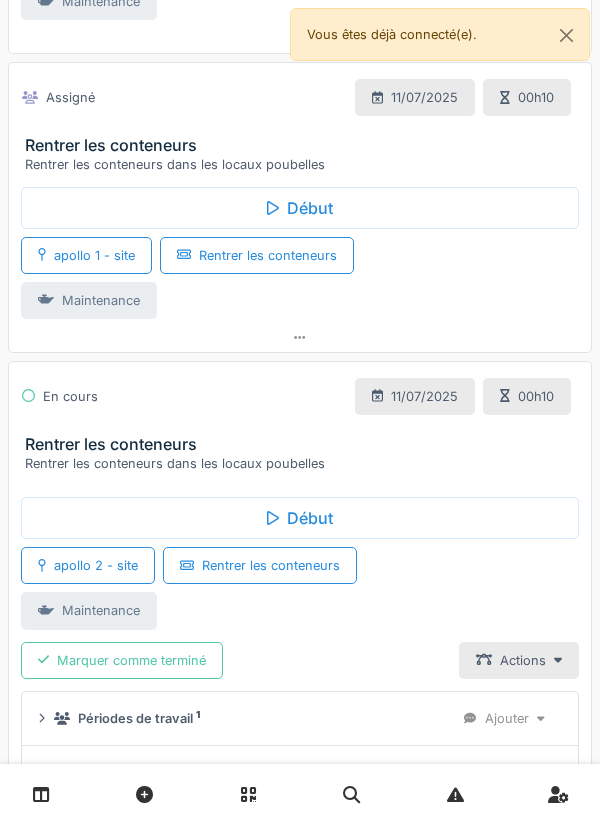 scroll, scrollTop: 2172, scrollLeft: 0, axis: vertical 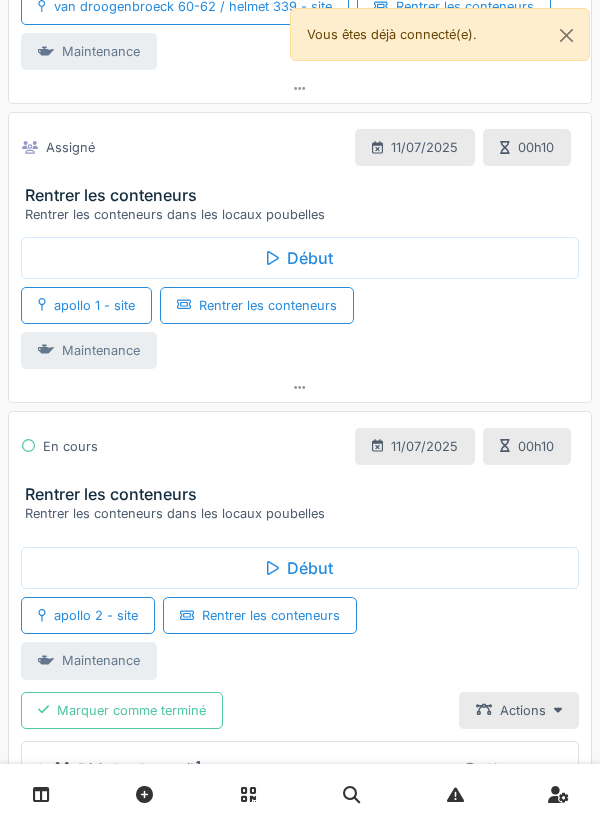 click 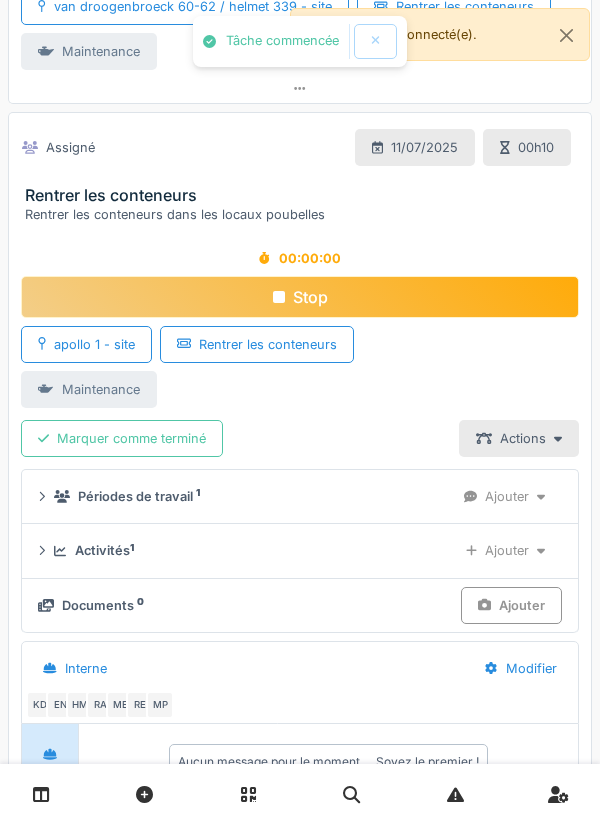 scroll, scrollTop: 2204, scrollLeft: 0, axis: vertical 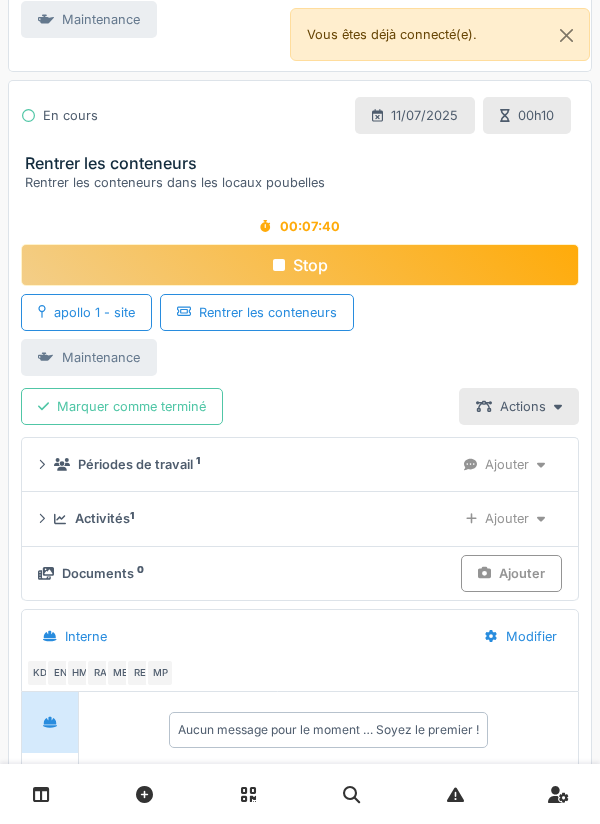 click on "Ajouter" at bounding box center (511, 573) 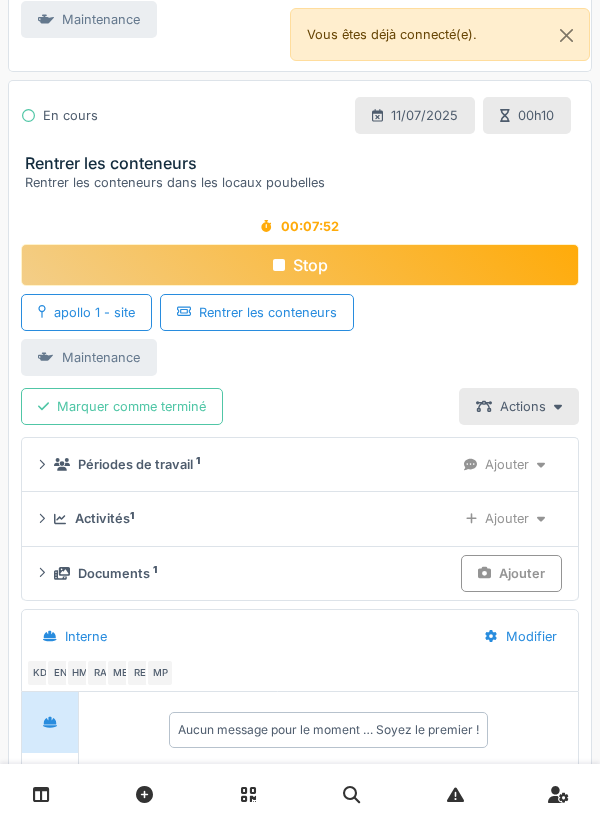 click on "Stop" at bounding box center (300, 265) 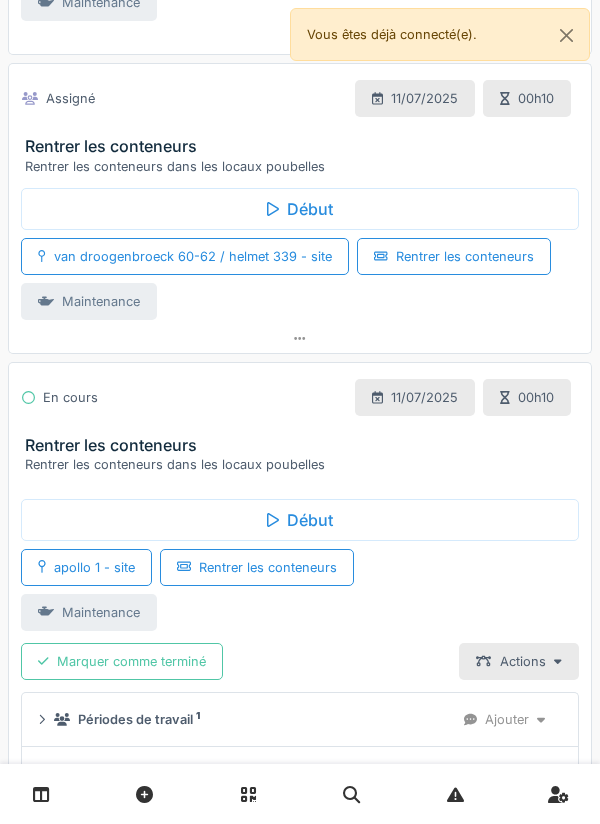 scroll, scrollTop: 1916, scrollLeft: 0, axis: vertical 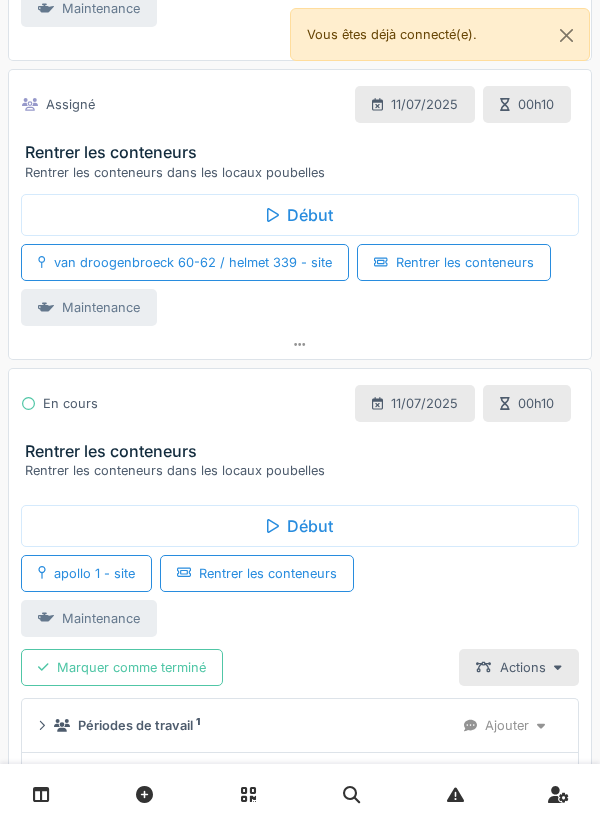 click on "Début" at bounding box center [300, 215] 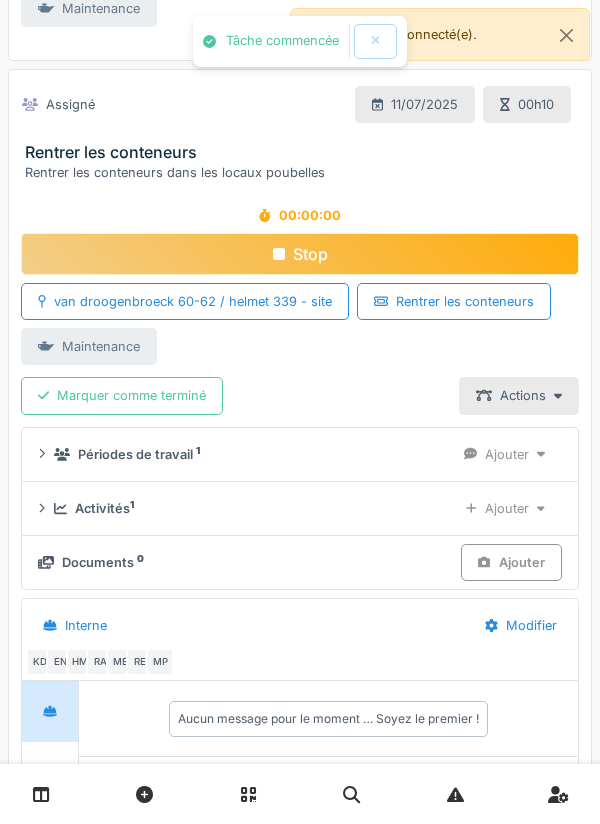 scroll, scrollTop: 1906, scrollLeft: 0, axis: vertical 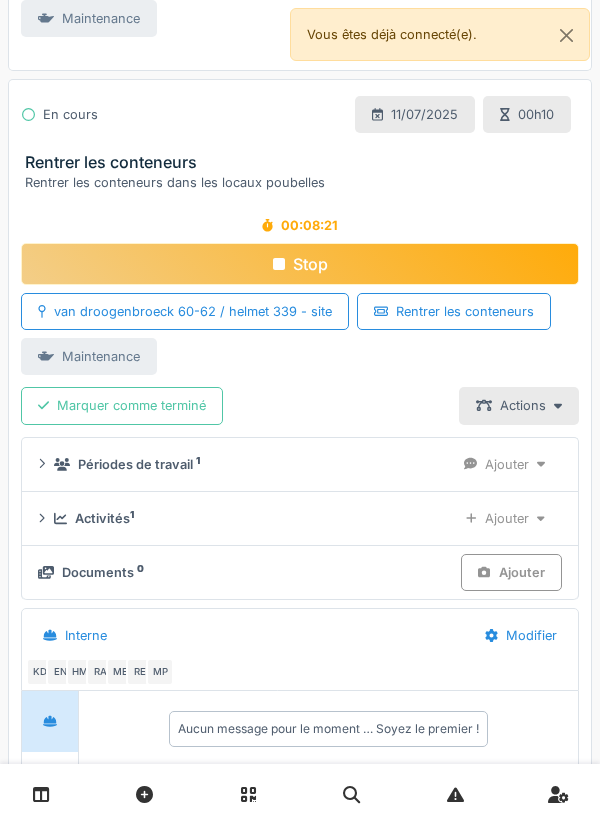 click on "Stop" at bounding box center (300, 264) 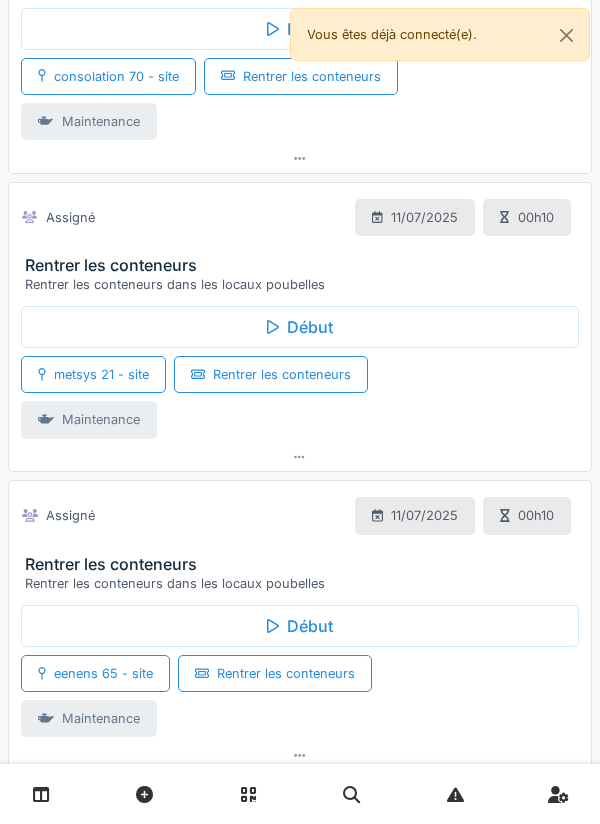scroll, scrollTop: 1238, scrollLeft: 0, axis: vertical 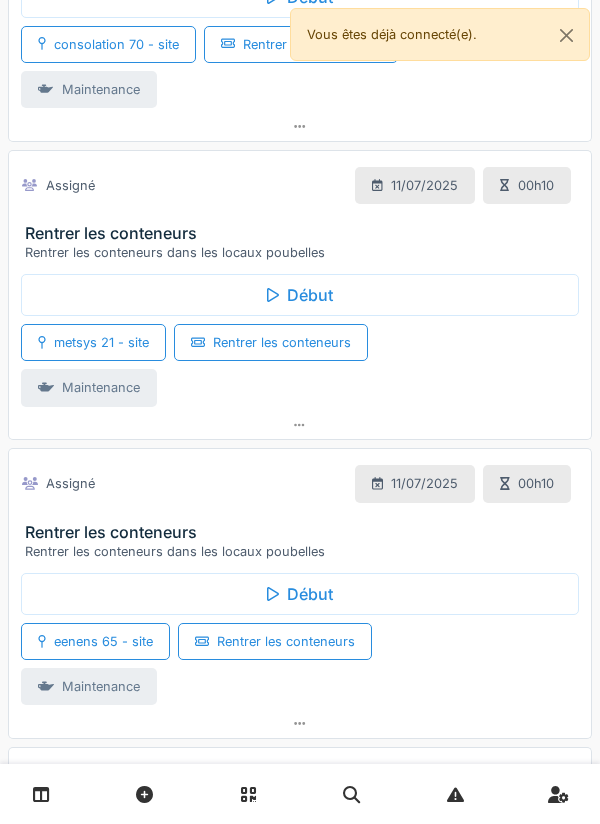 click 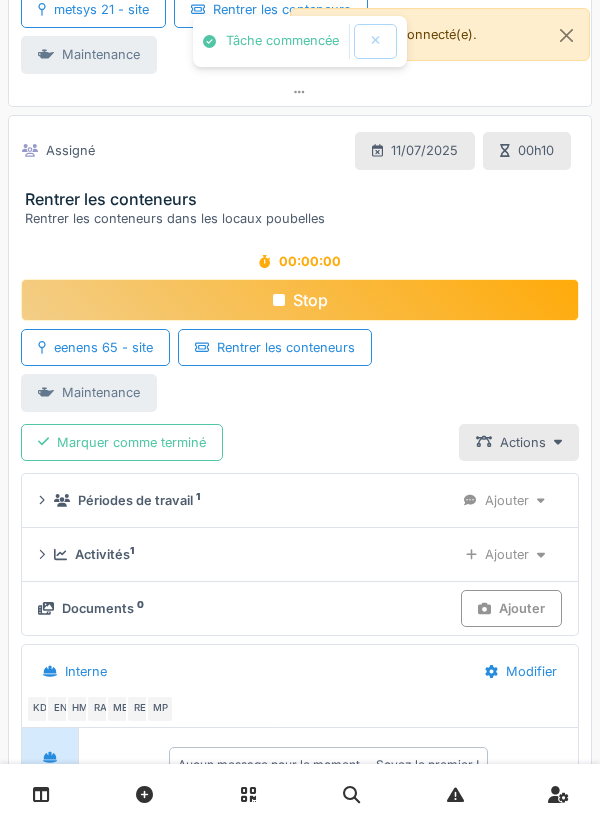 scroll, scrollTop: 1607, scrollLeft: 0, axis: vertical 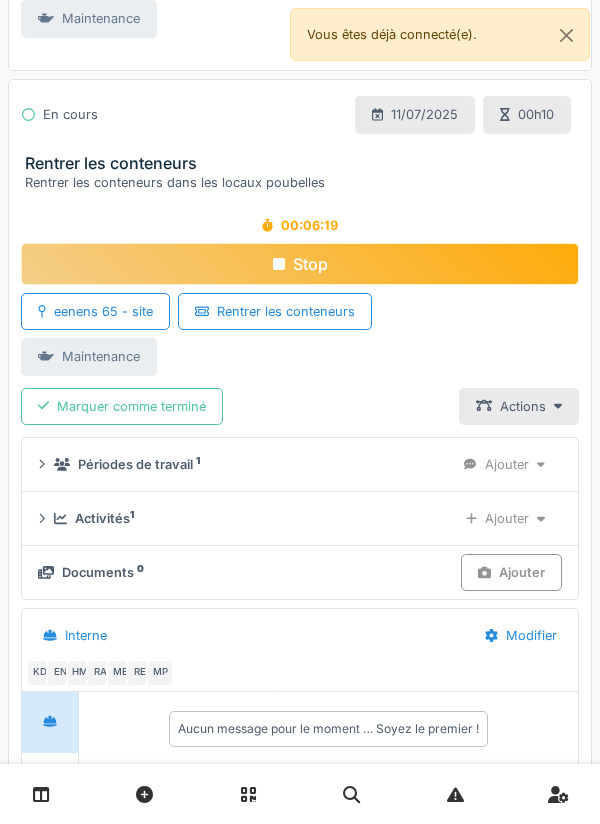 click on "Stop" at bounding box center (300, 264) 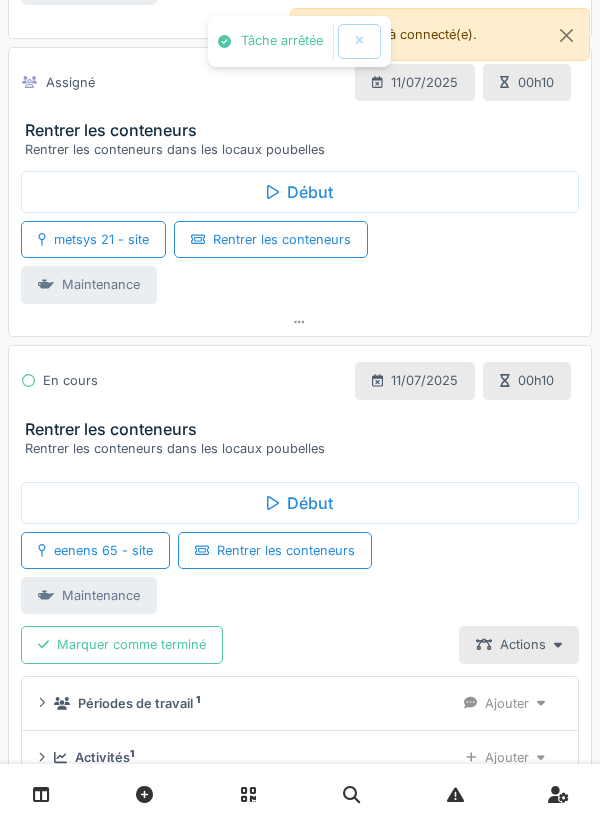 scroll, scrollTop: 1323, scrollLeft: 0, axis: vertical 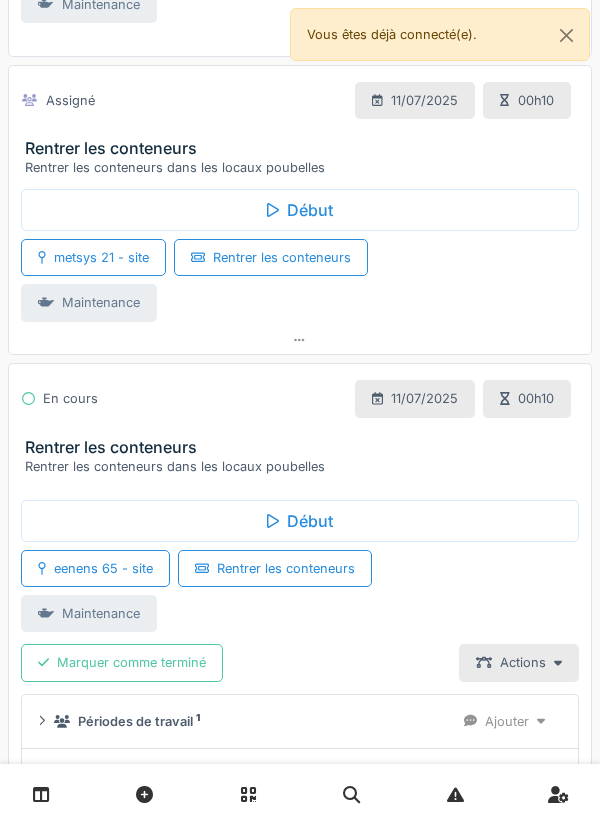 click on "Début" at bounding box center (300, 210) 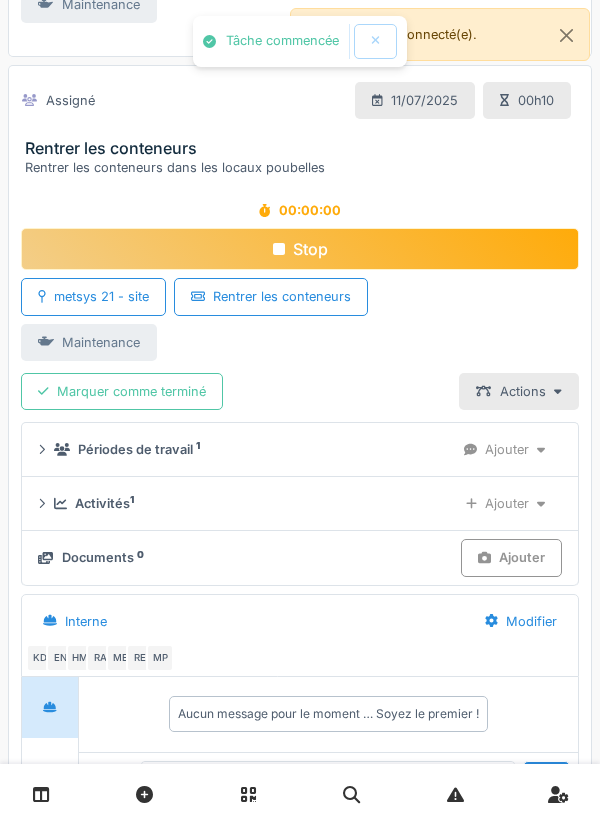 scroll, scrollTop: 1308, scrollLeft: 0, axis: vertical 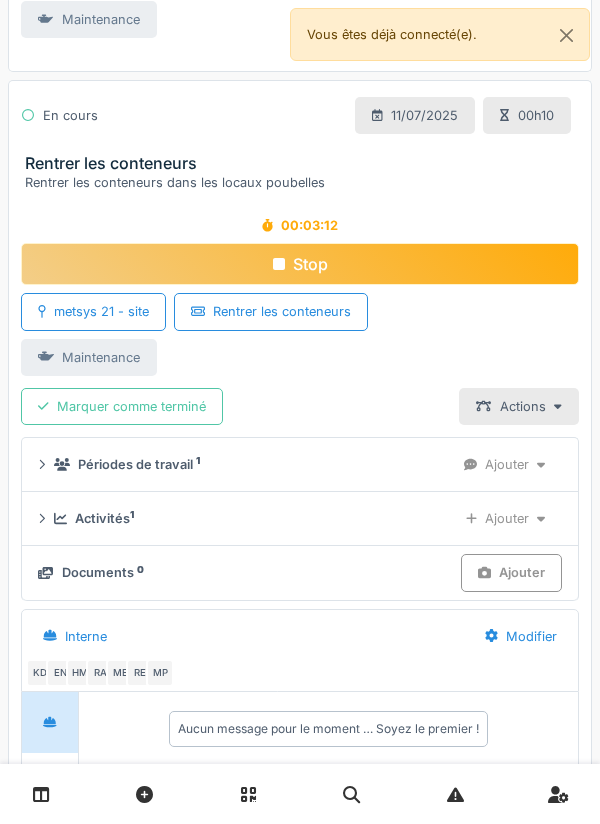 click on "Stop" at bounding box center [300, 264] 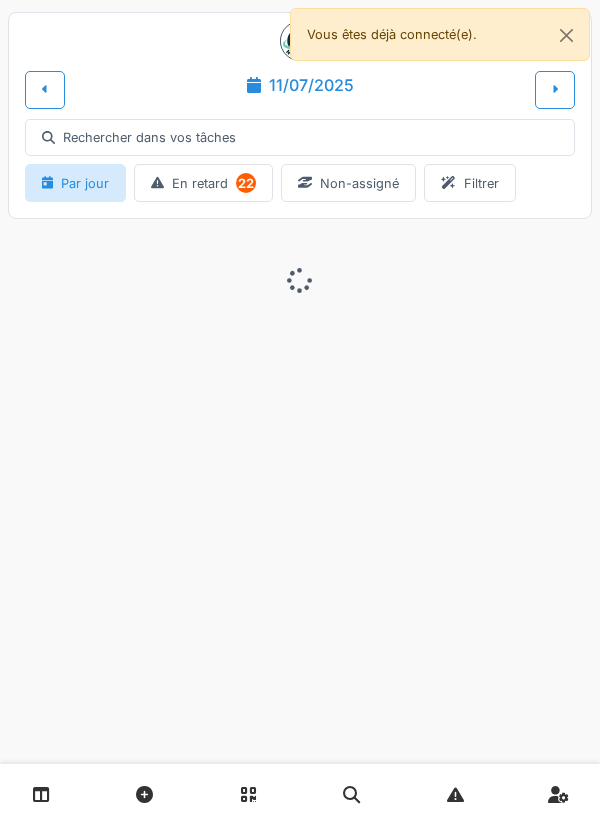 scroll, scrollTop: 0, scrollLeft: 0, axis: both 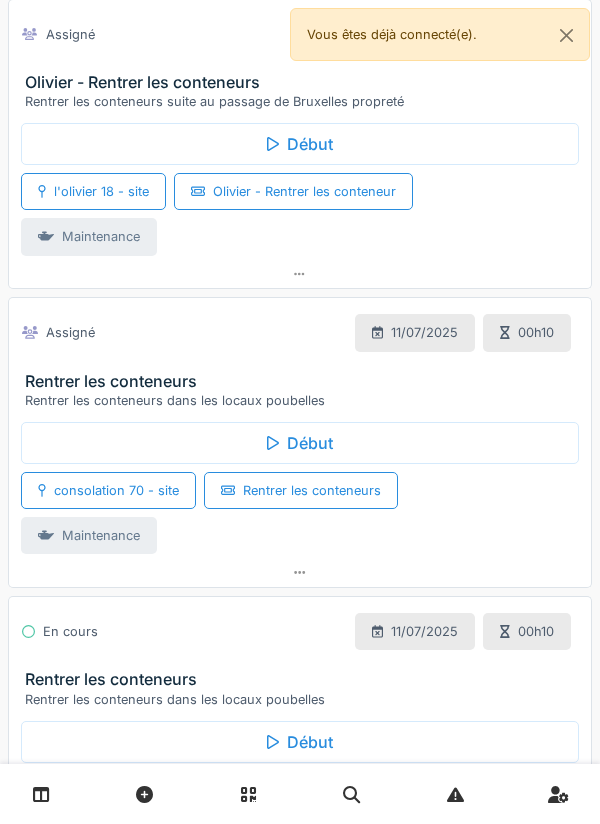 click on "Début" at bounding box center (300, 443) 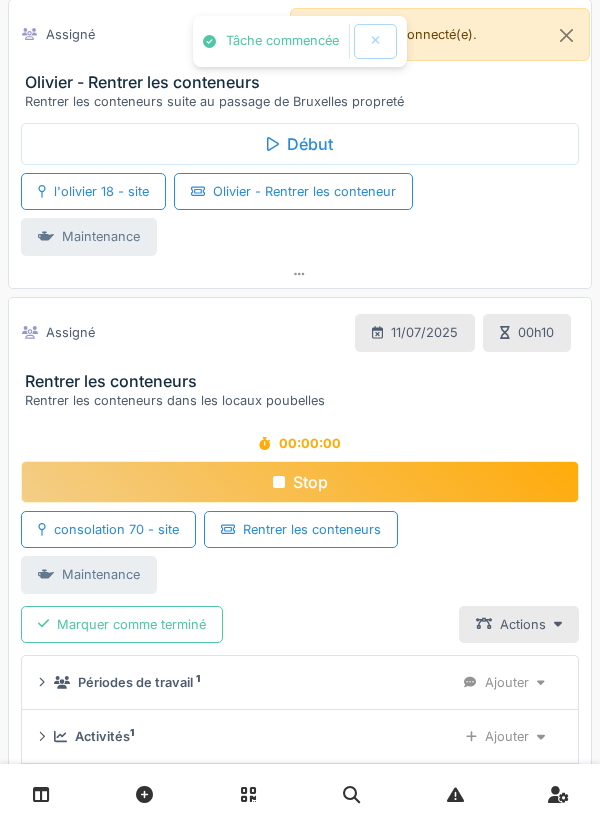 scroll, scrollTop: 730, scrollLeft: 0, axis: vertical 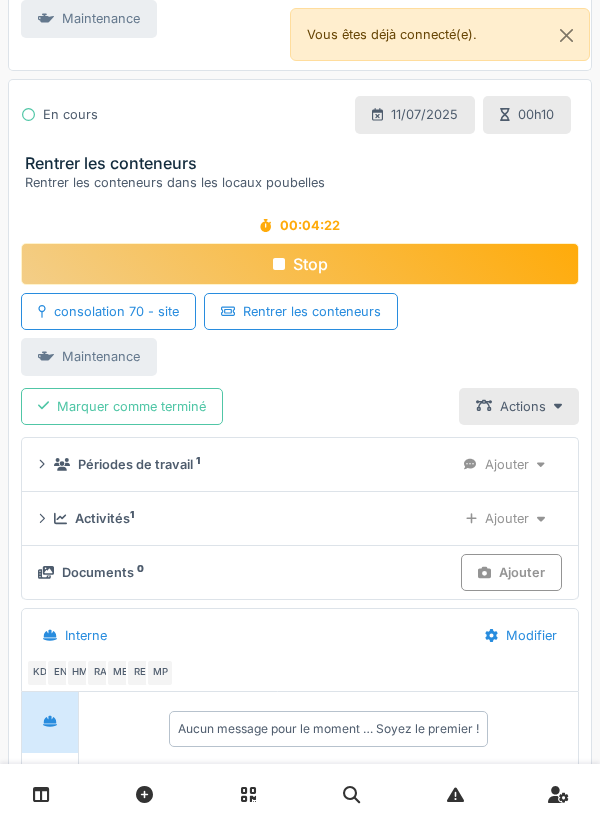 click on "Stop" at bounding box center (300, 264) 